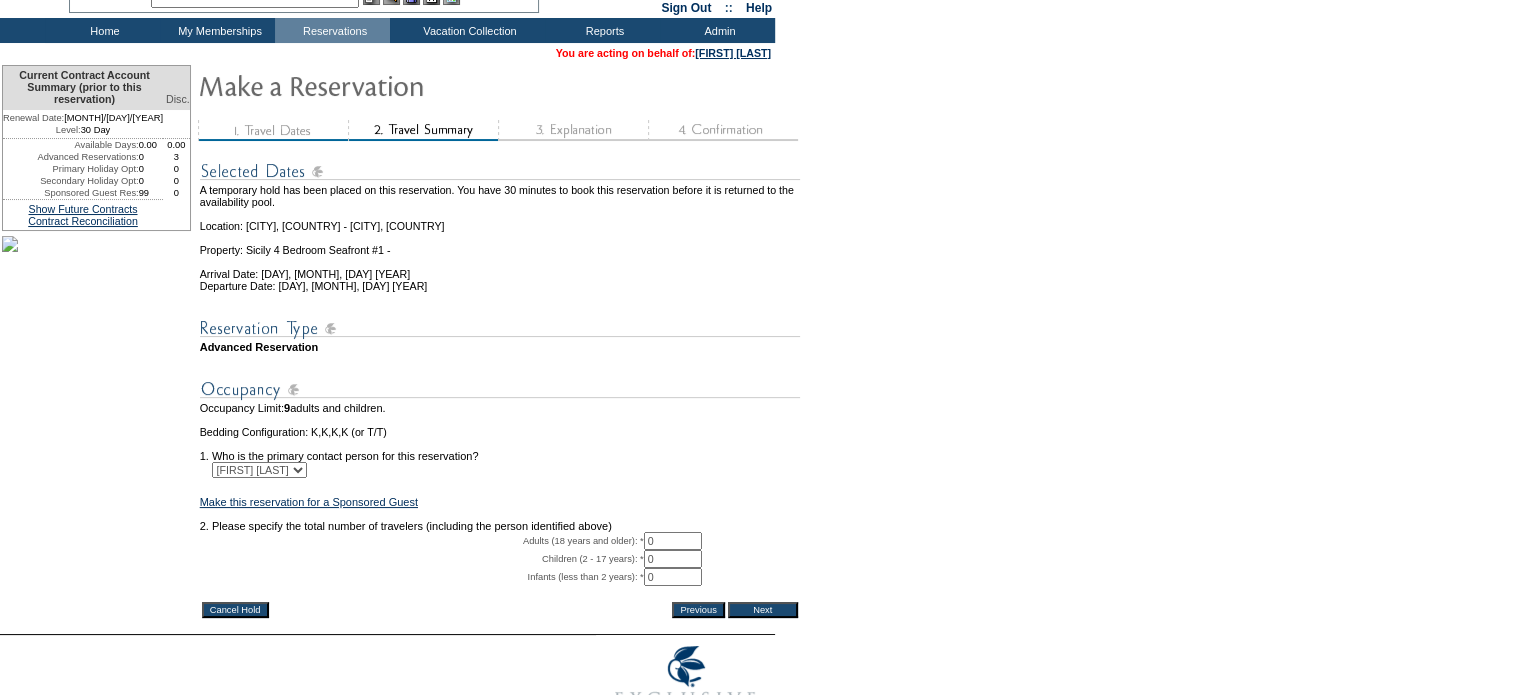 scroll, scrollTop: 208, scrollLeft: 0, axis: vertical 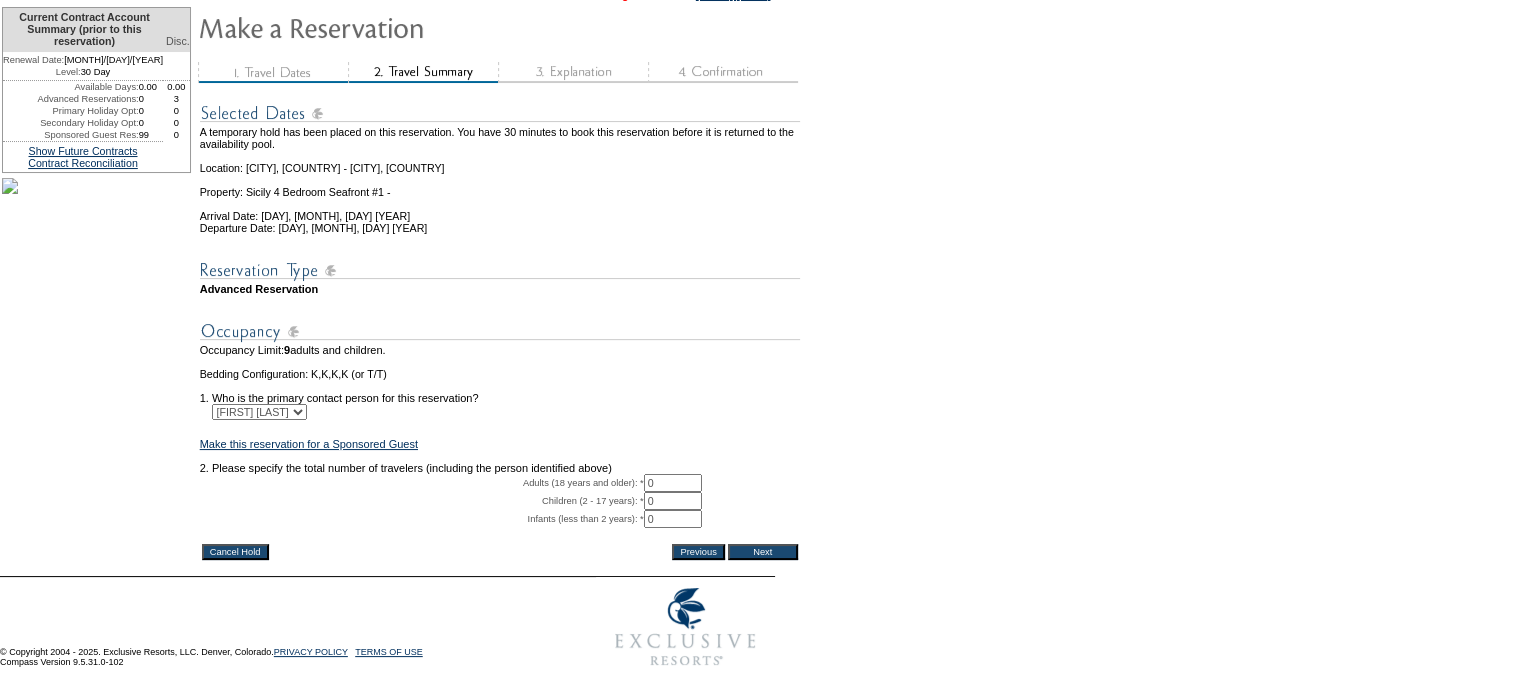 drag, startPoint x: 636, startPoint y: 455, endPoint x: 596, endPoint y: 452, distance: 40.112343 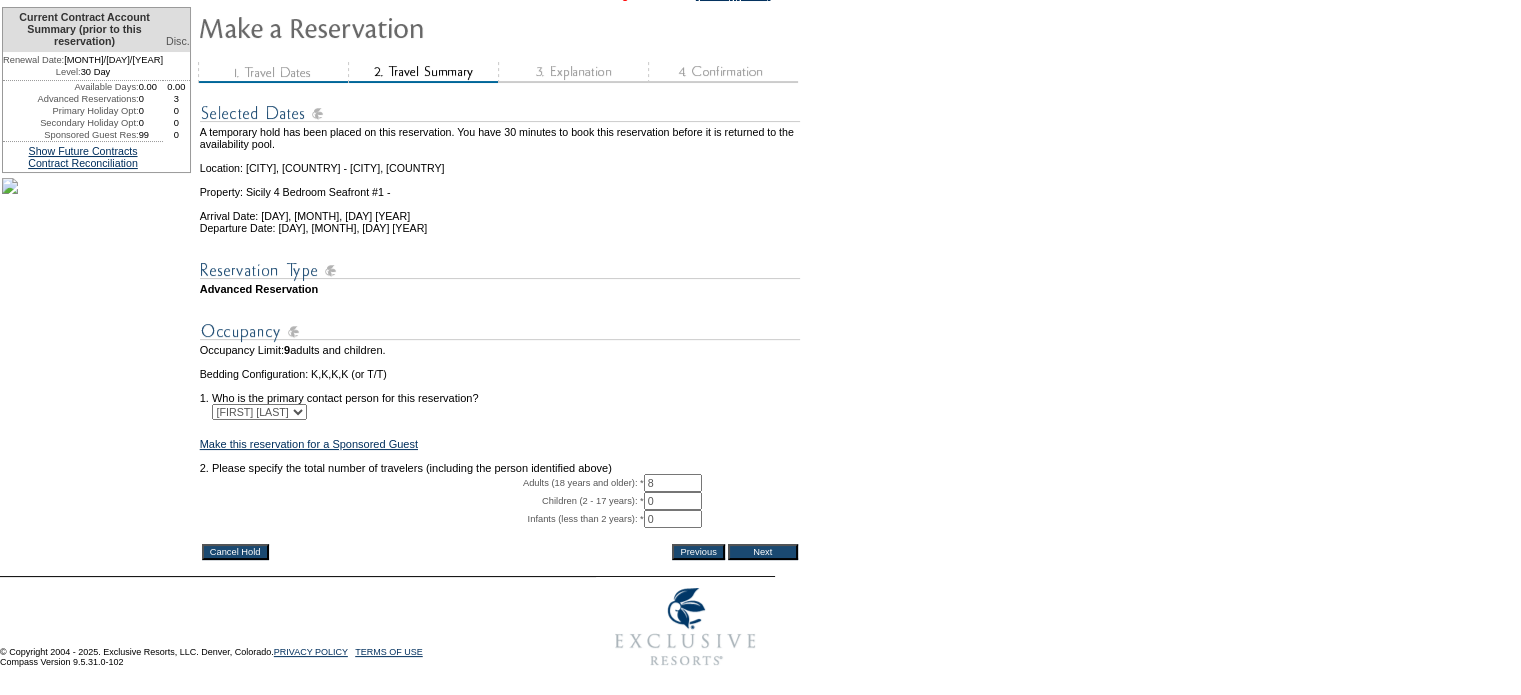 type on "8" 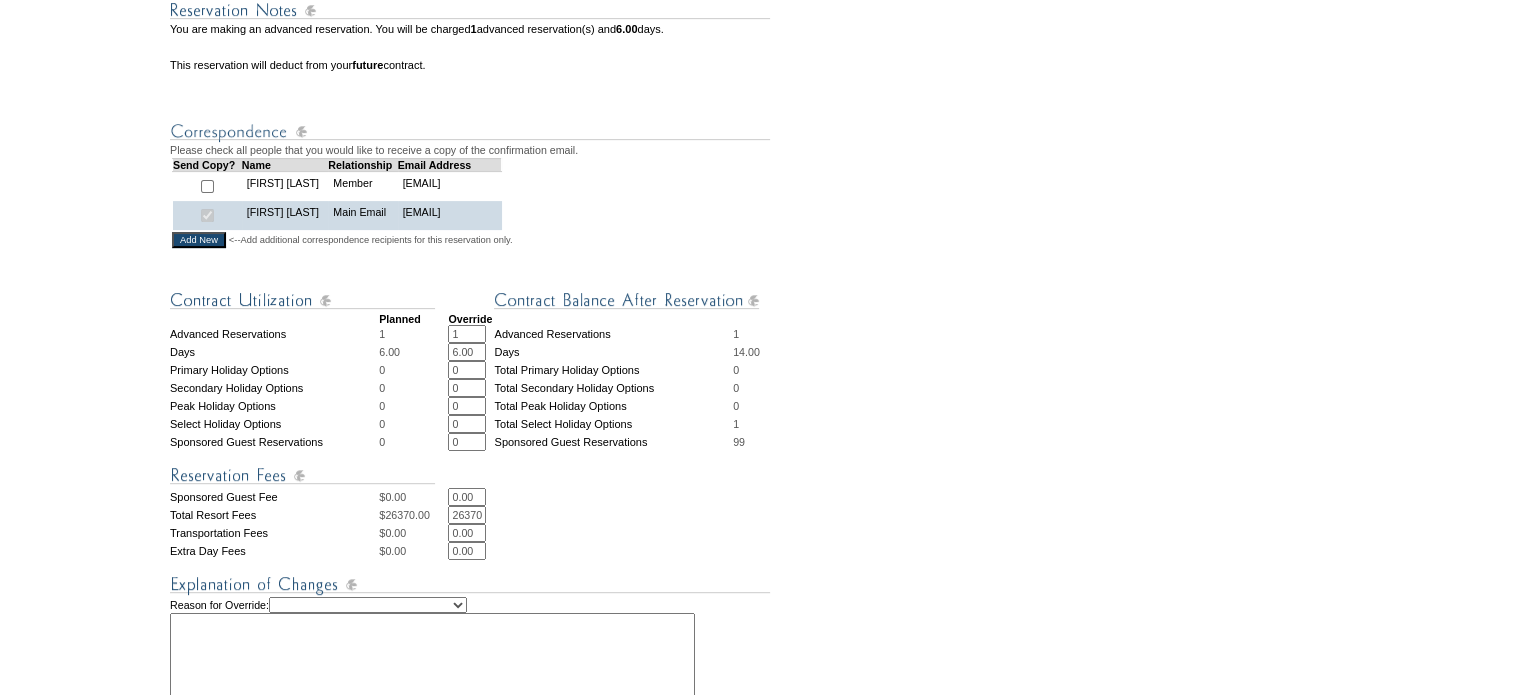 scroll, scrollTop: 600, scrollLeft: 0, axis: vertical 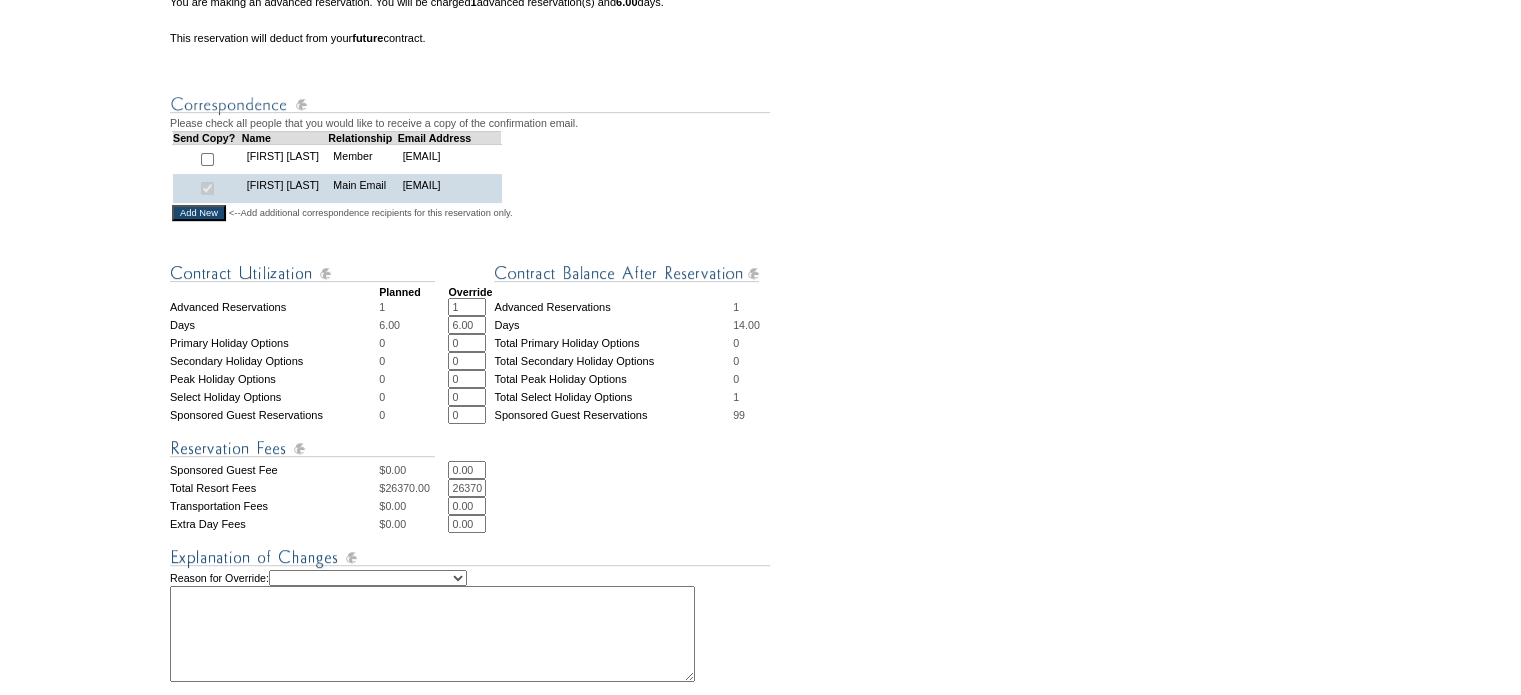 click on "26370.00" at bounding box center [467, 488] 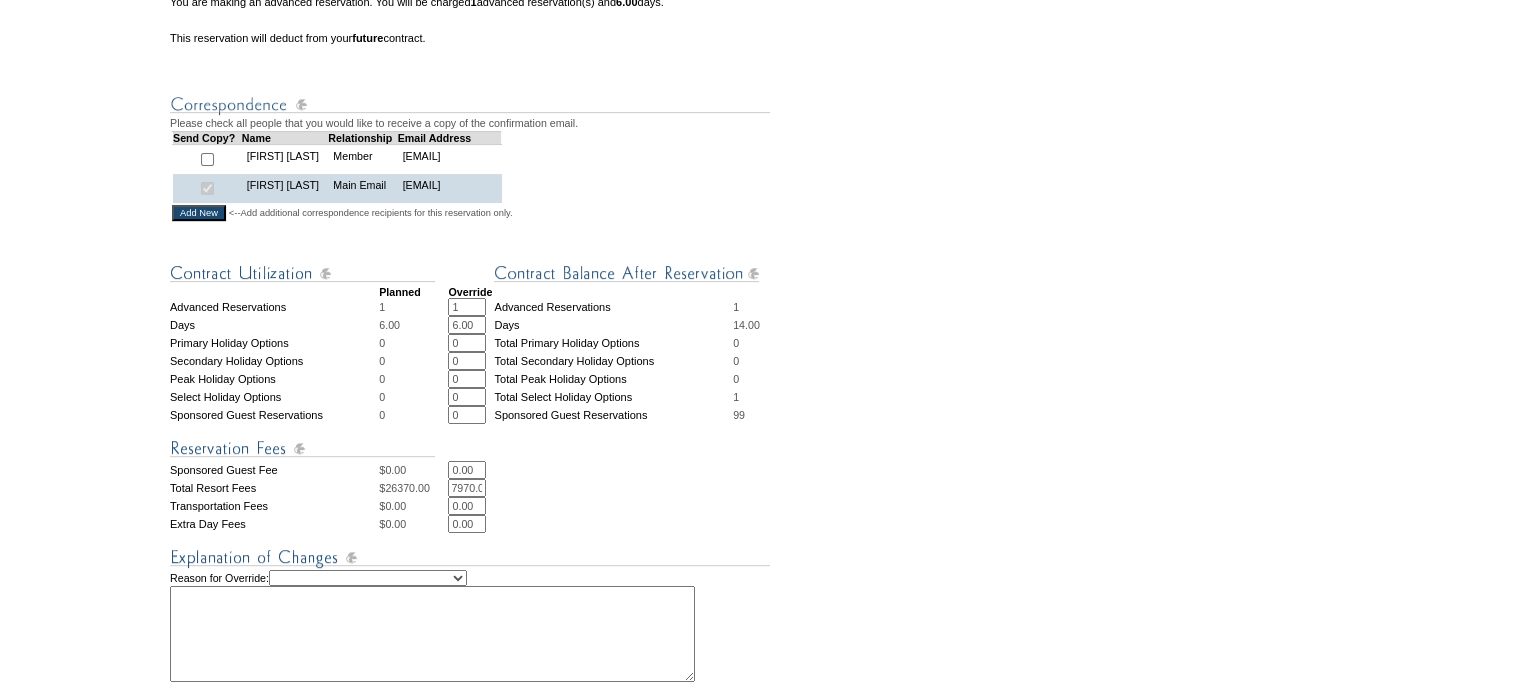 scroll, scrollTop: 0, scrollLeft: 20, axis: horizontal 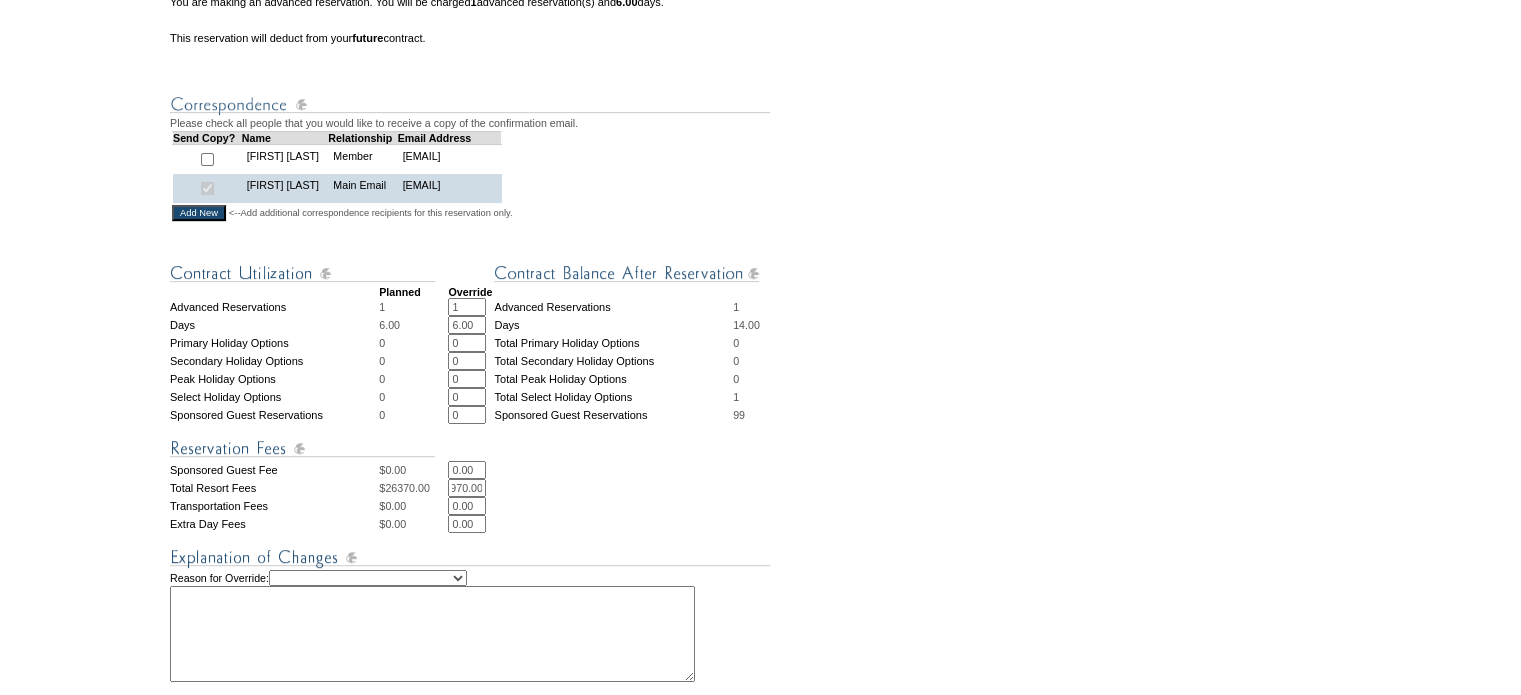 type on "17970.00" 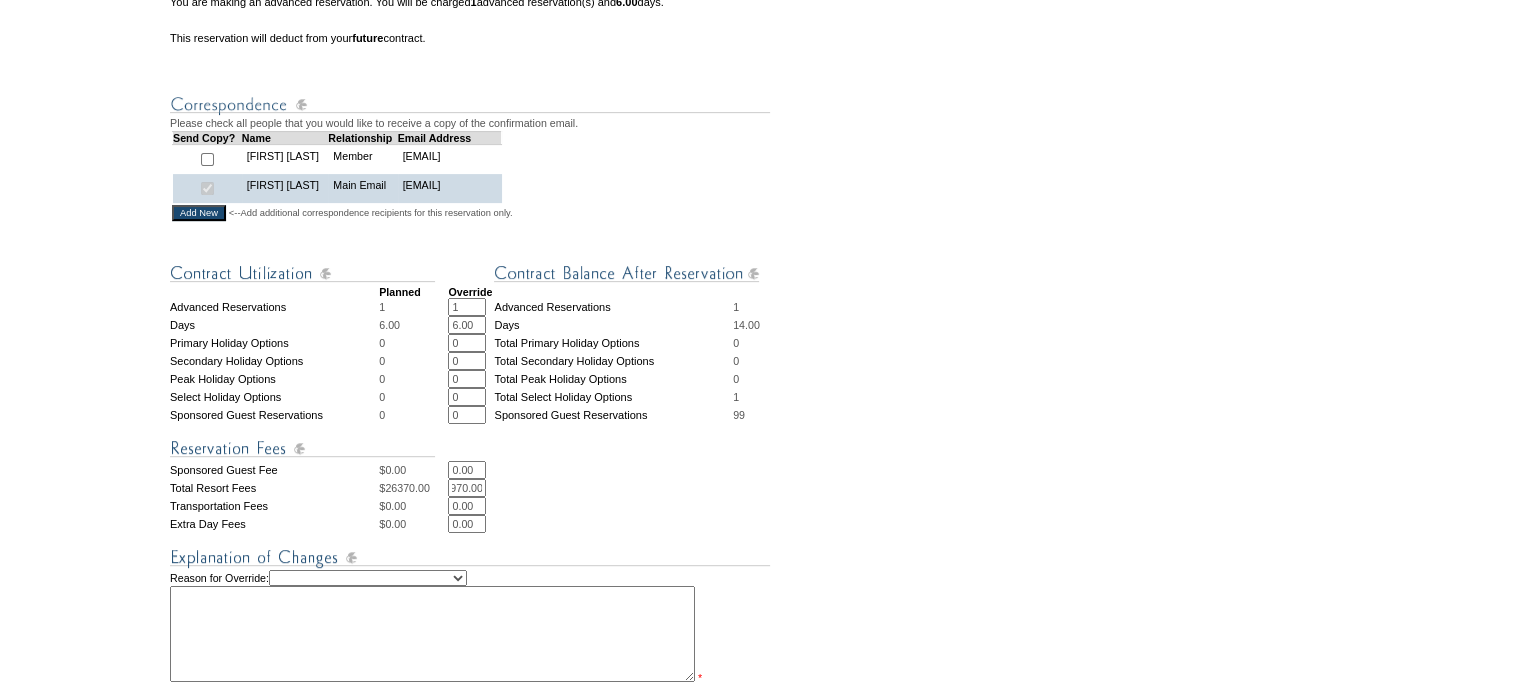 scroll, scrollTop: 0, scrollLeft: 0, axis: both 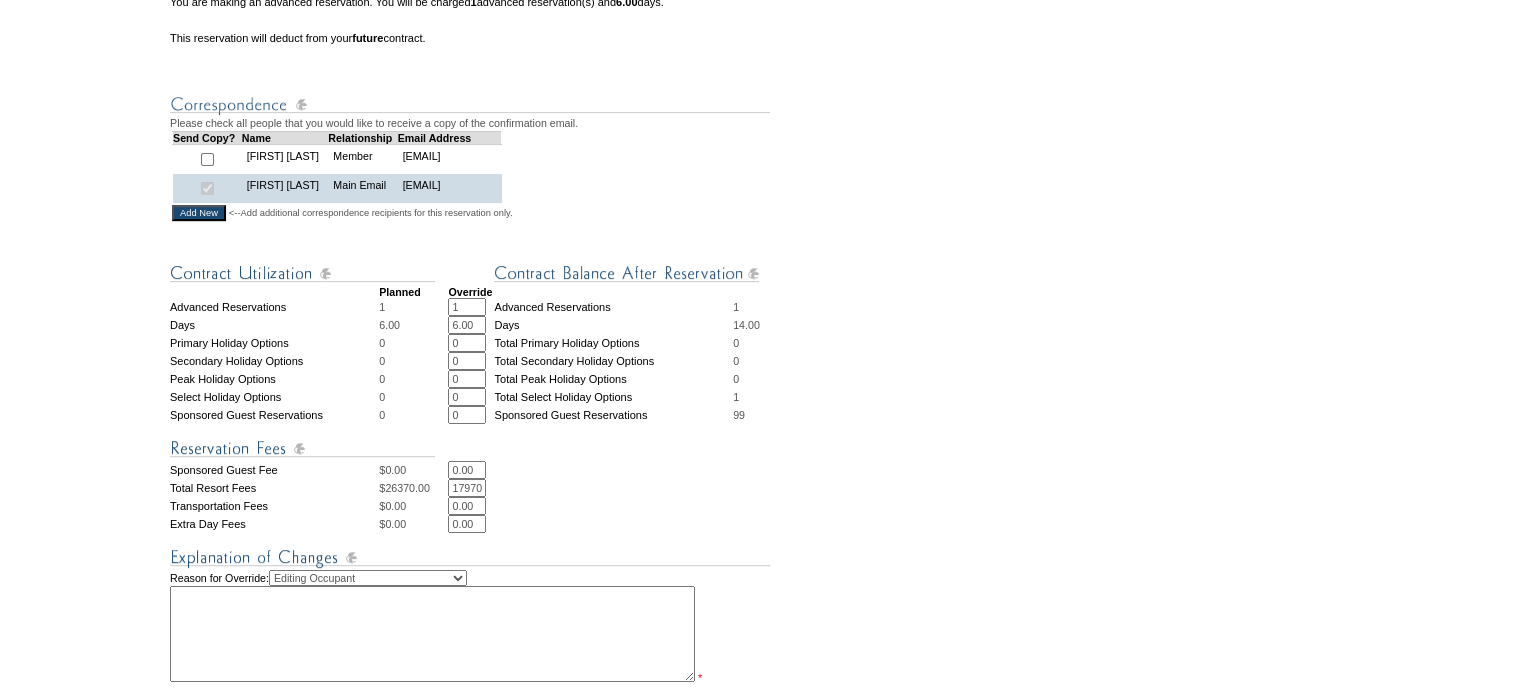 select on "1035" 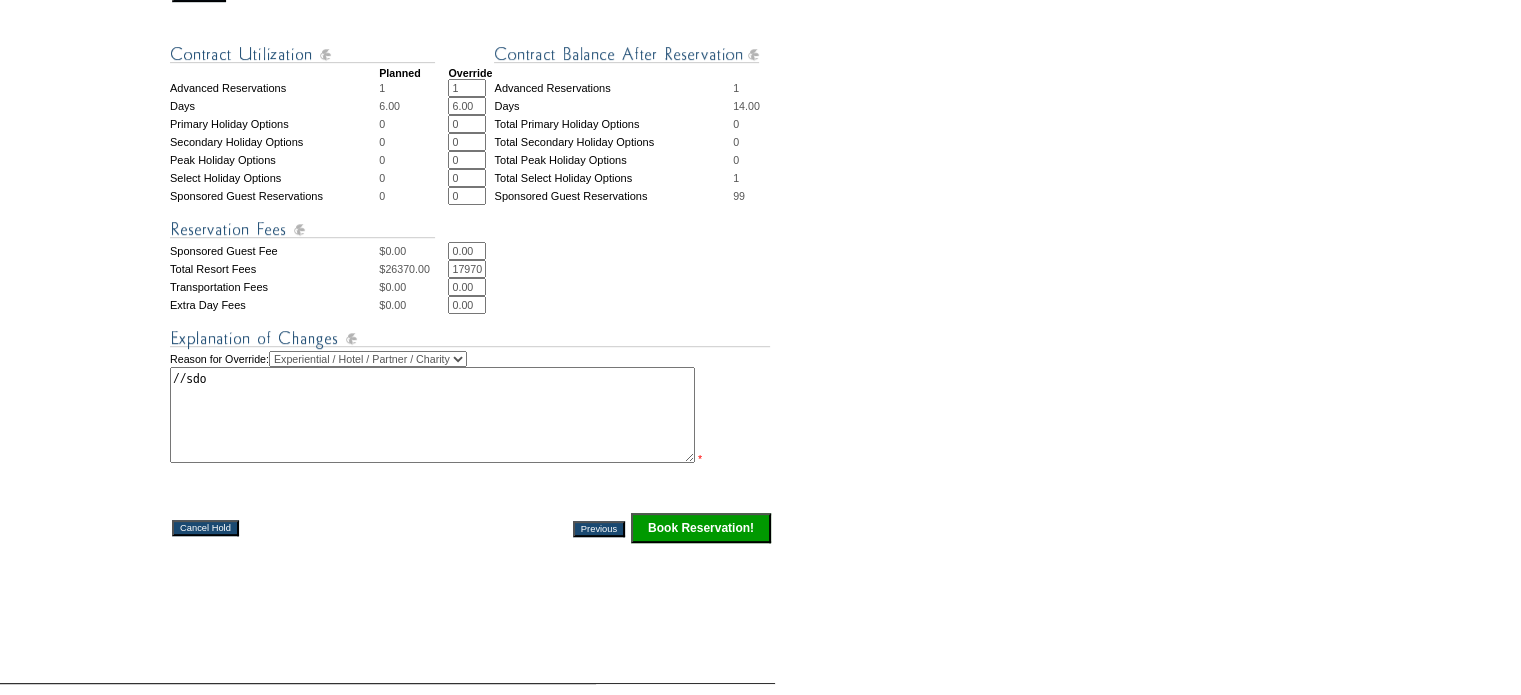 scroll, scrollTop: 900, scrollLeft: 0, axis: vertical 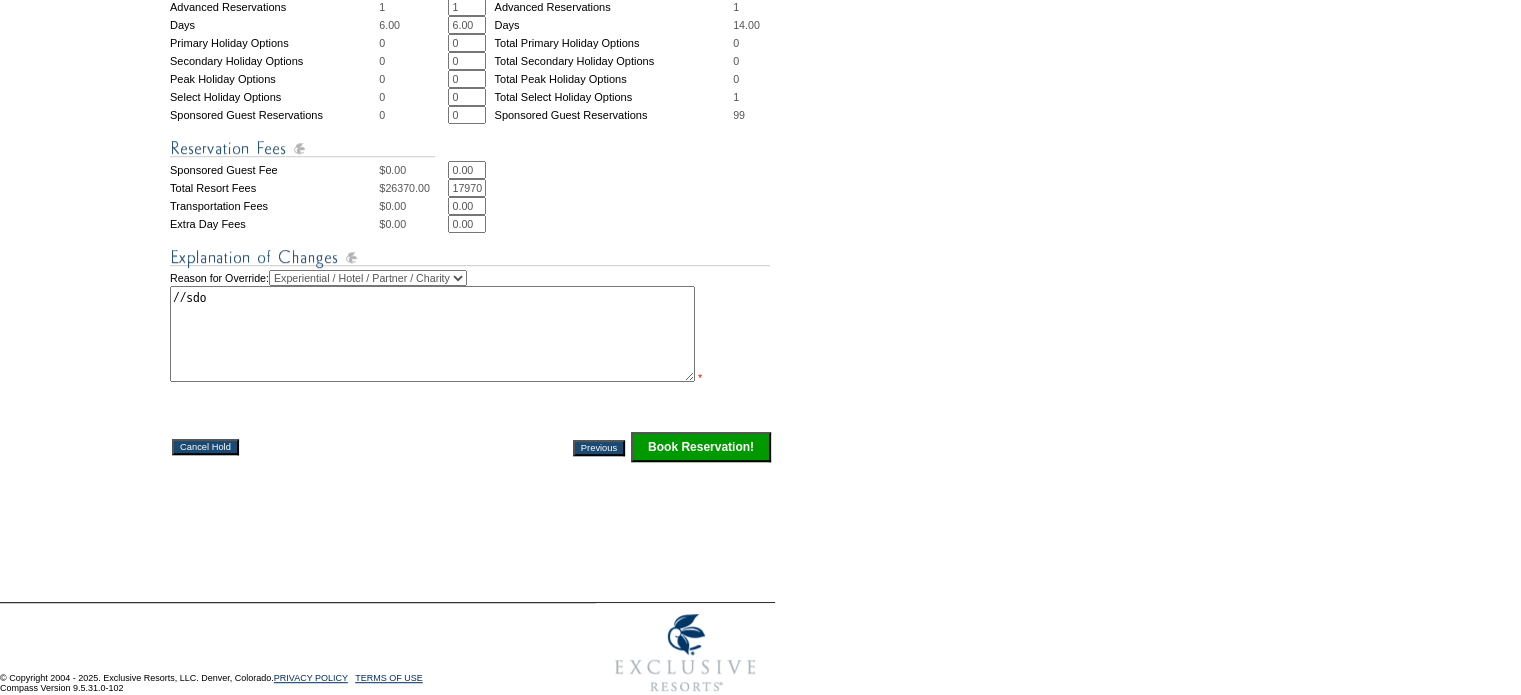 type on "//sdo" 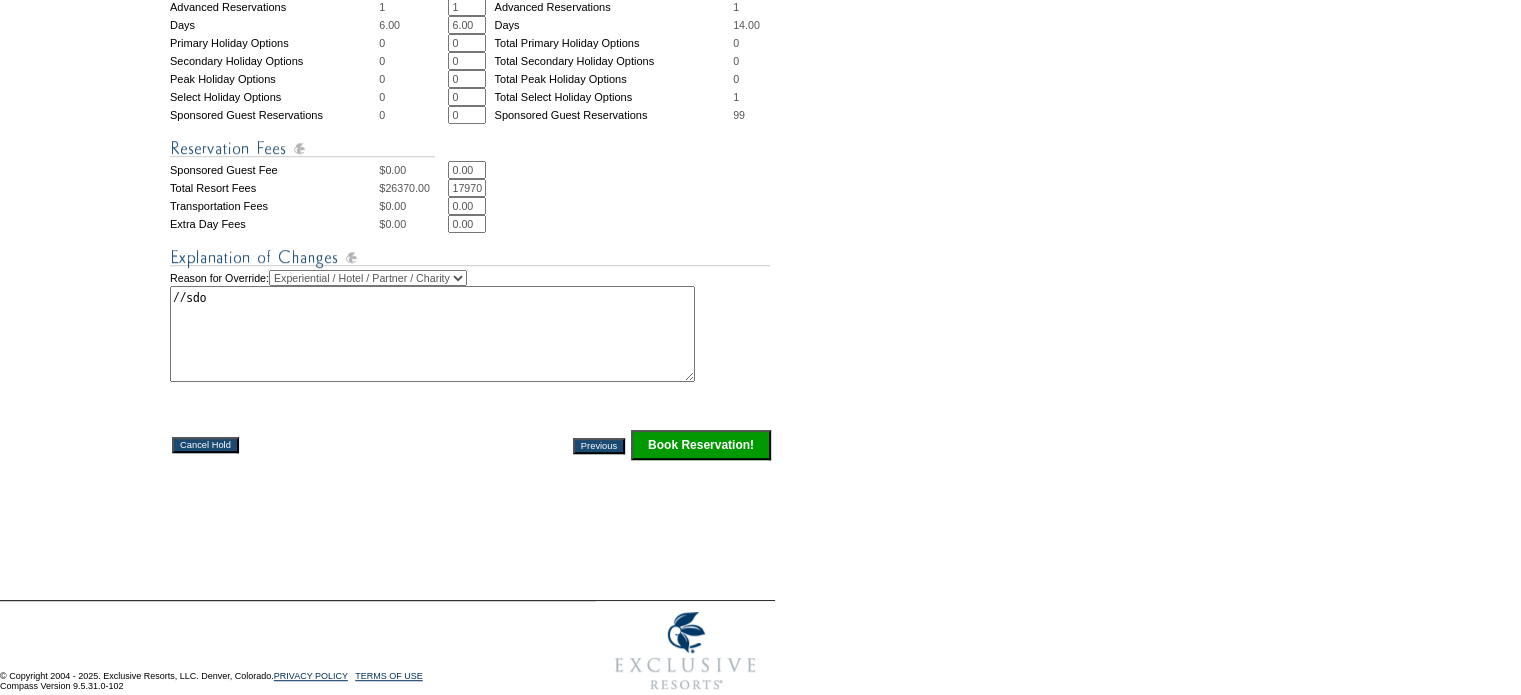 click on "Book Reservation!" at bounding box center (701, 445) 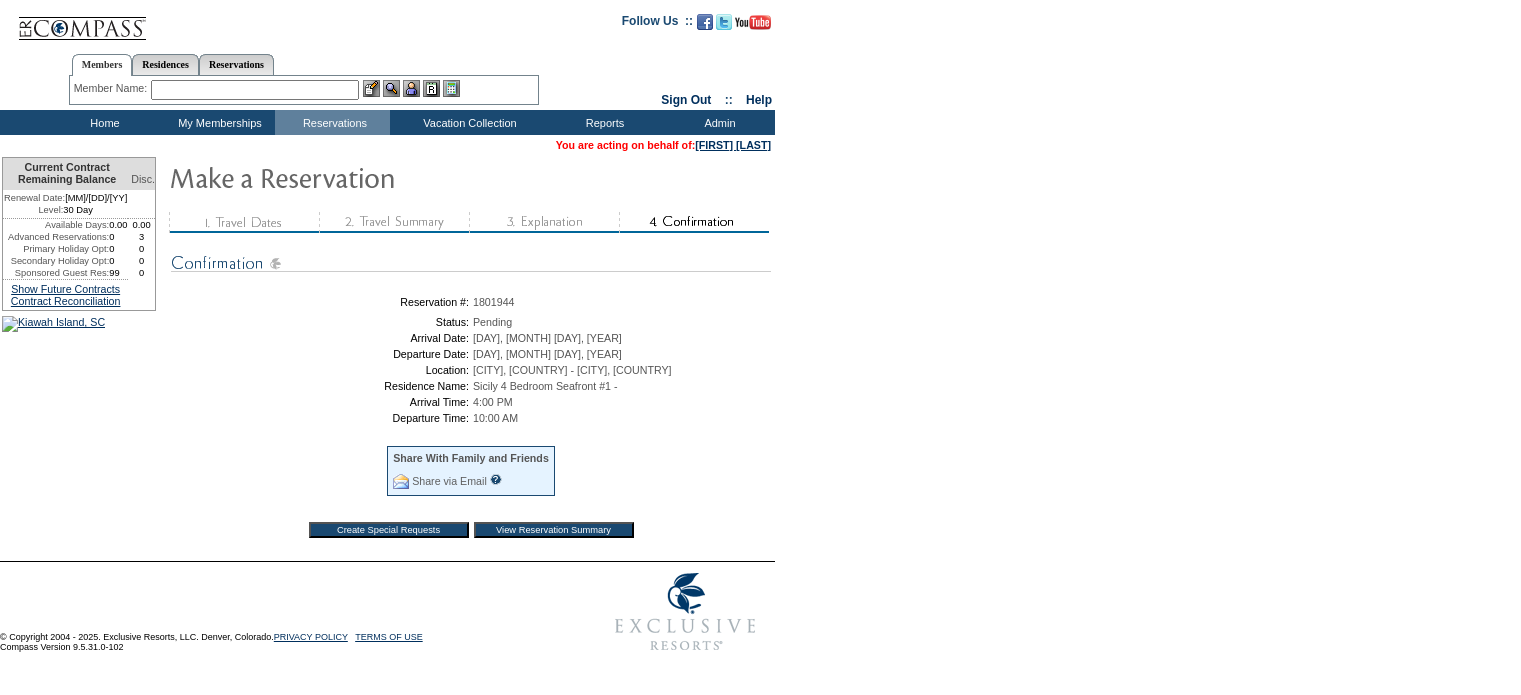 scroll, scrollTop: 0, scrollLeft: 0, axis: both 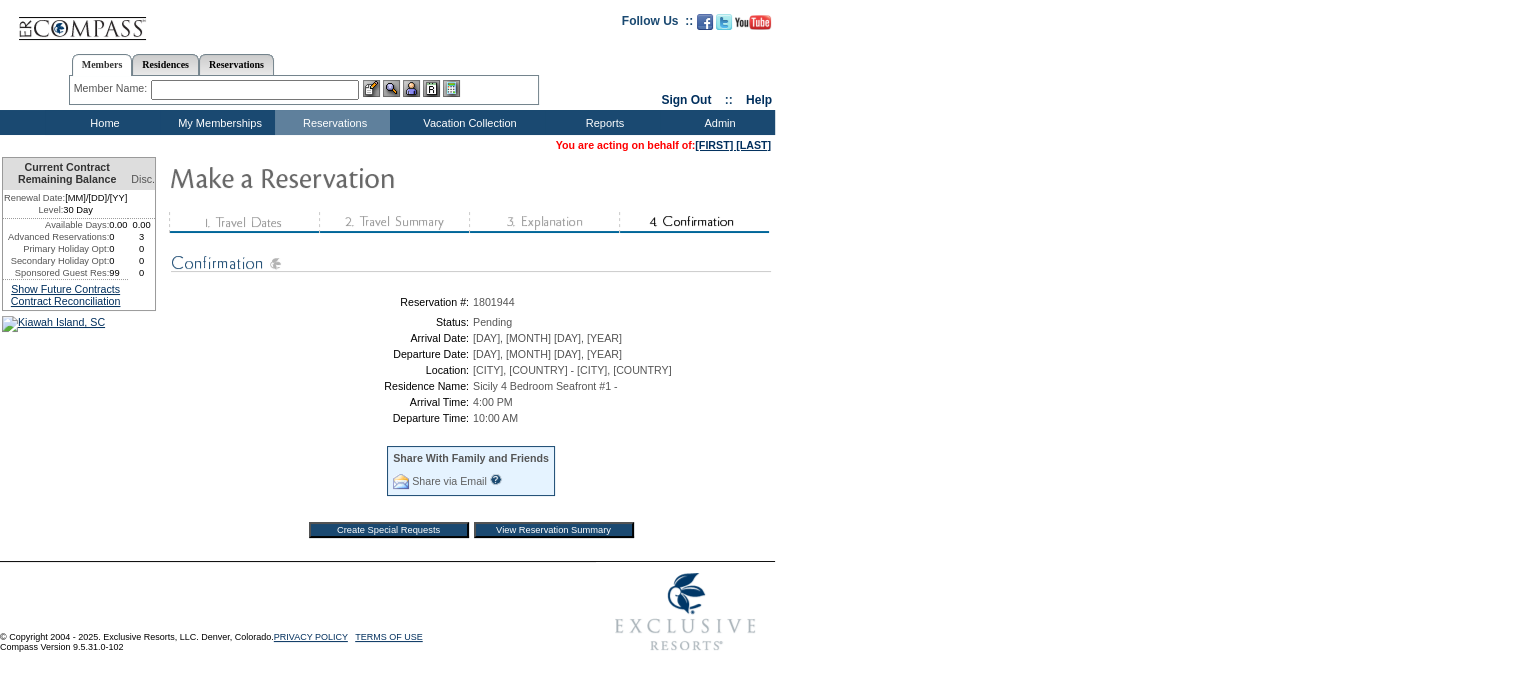 click on "View Reservation Summary" at bounding box center (554, 530) 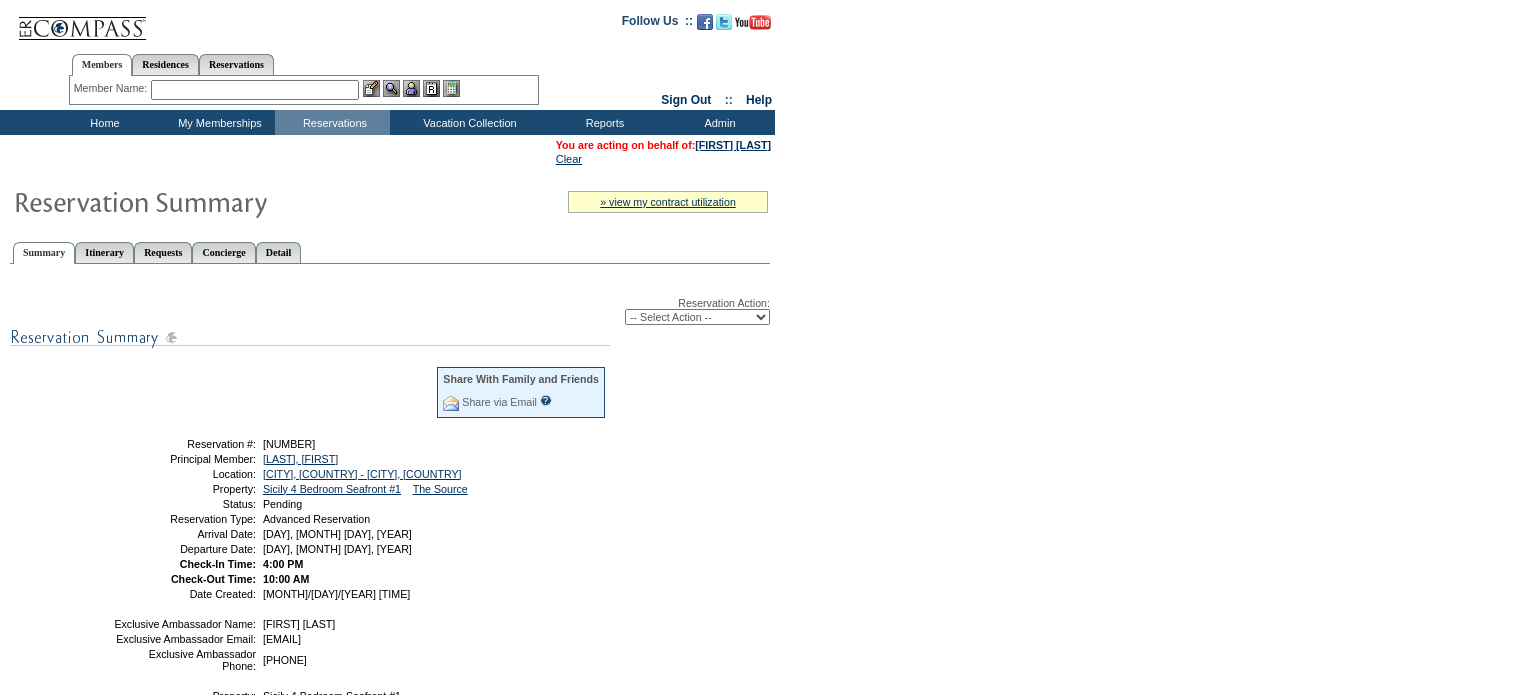 scroll, scrollTop: 0, scrollLeft: 0, axis: both 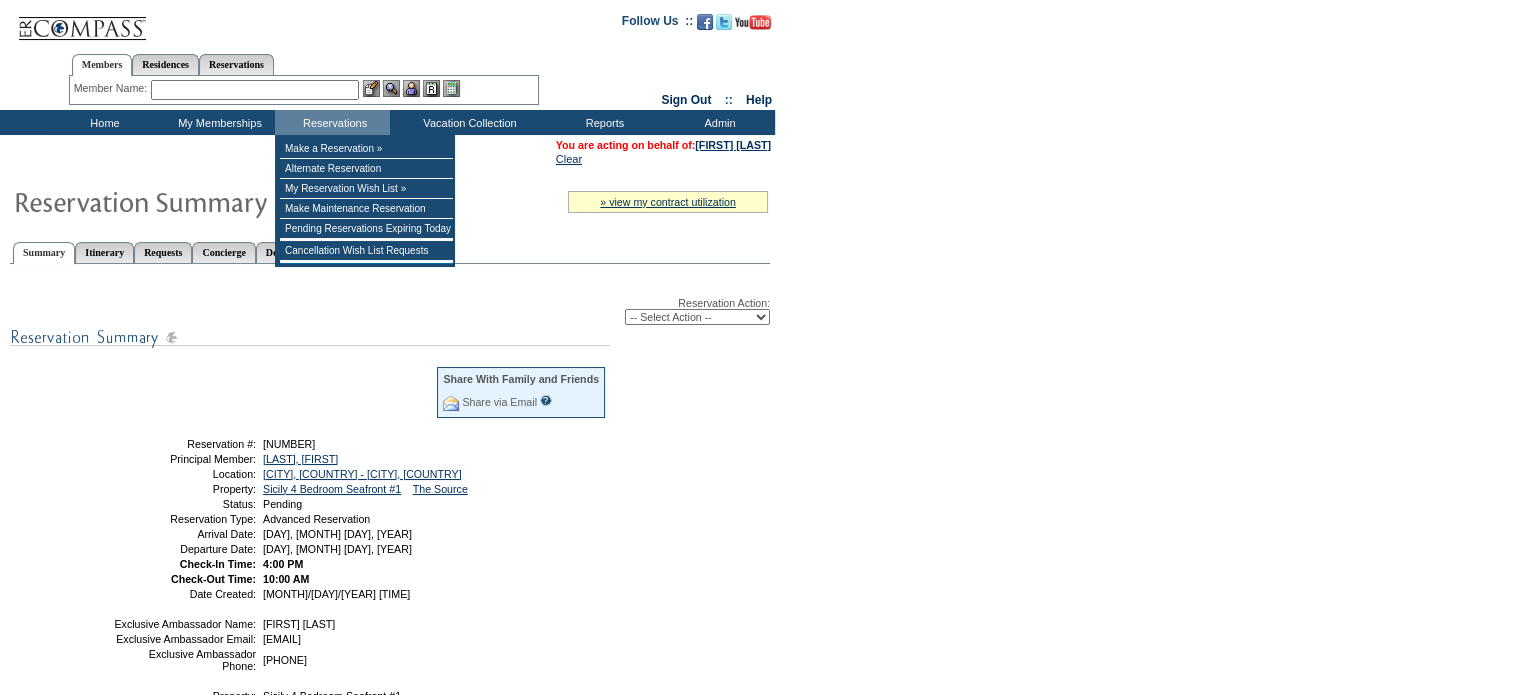 click at bounding box center [255, 90] 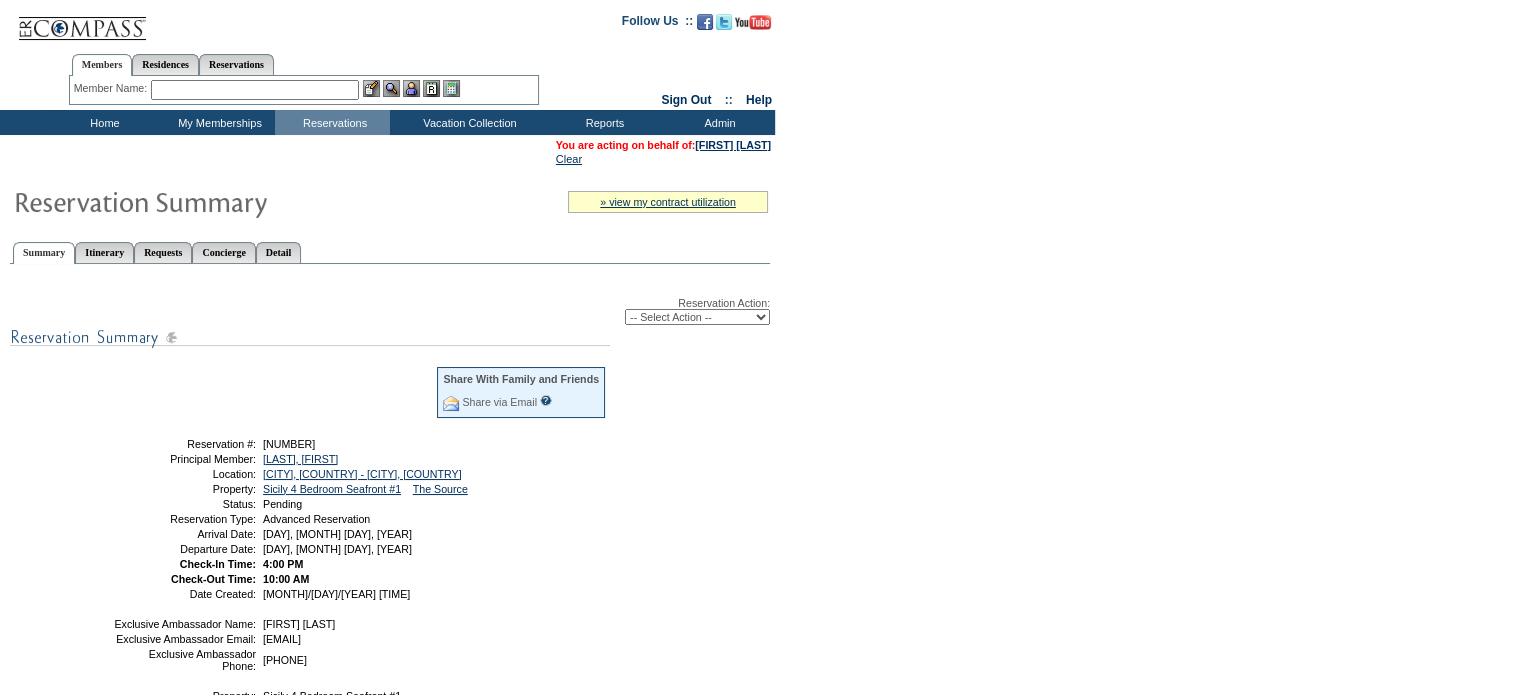 click at bounding box center [255, 90] 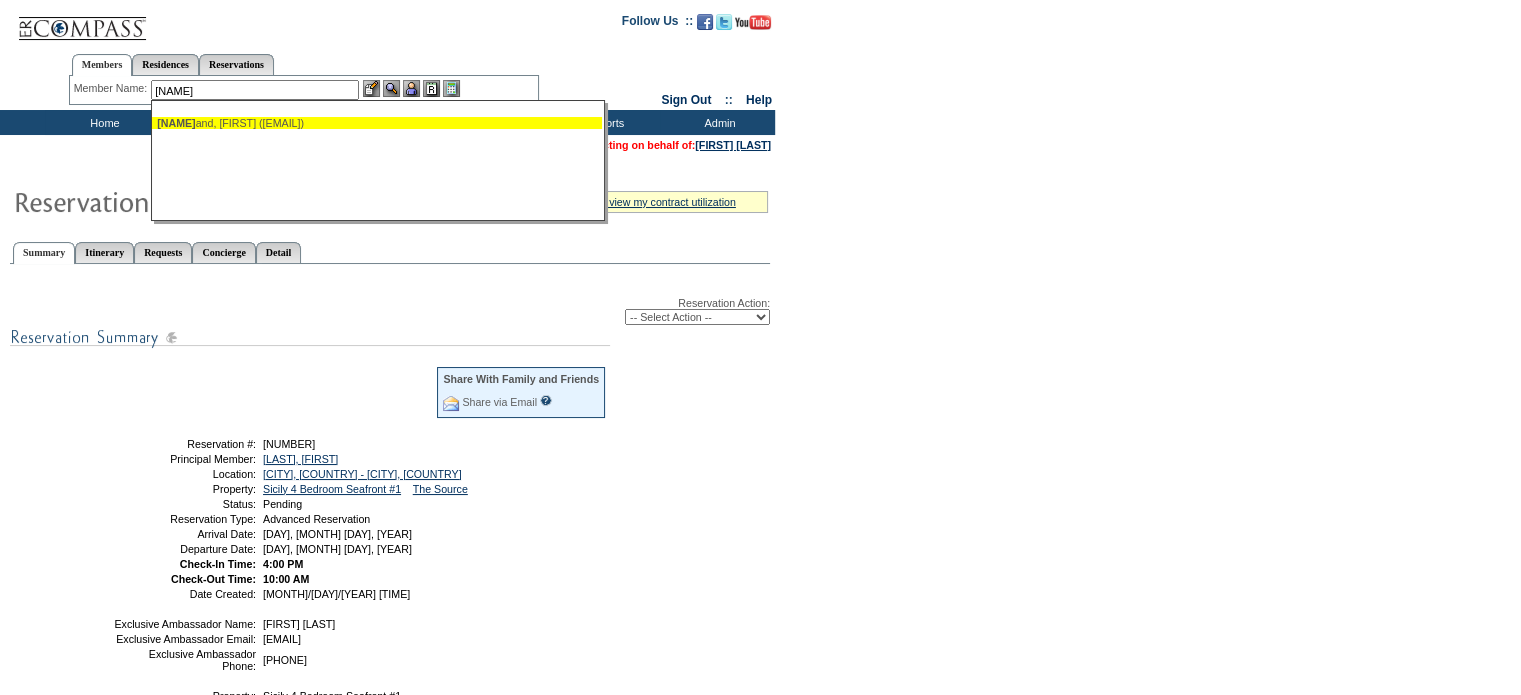 click on "Kiell and, Belinda (belindakielland@me.com)" at bounding box center (377, 123) 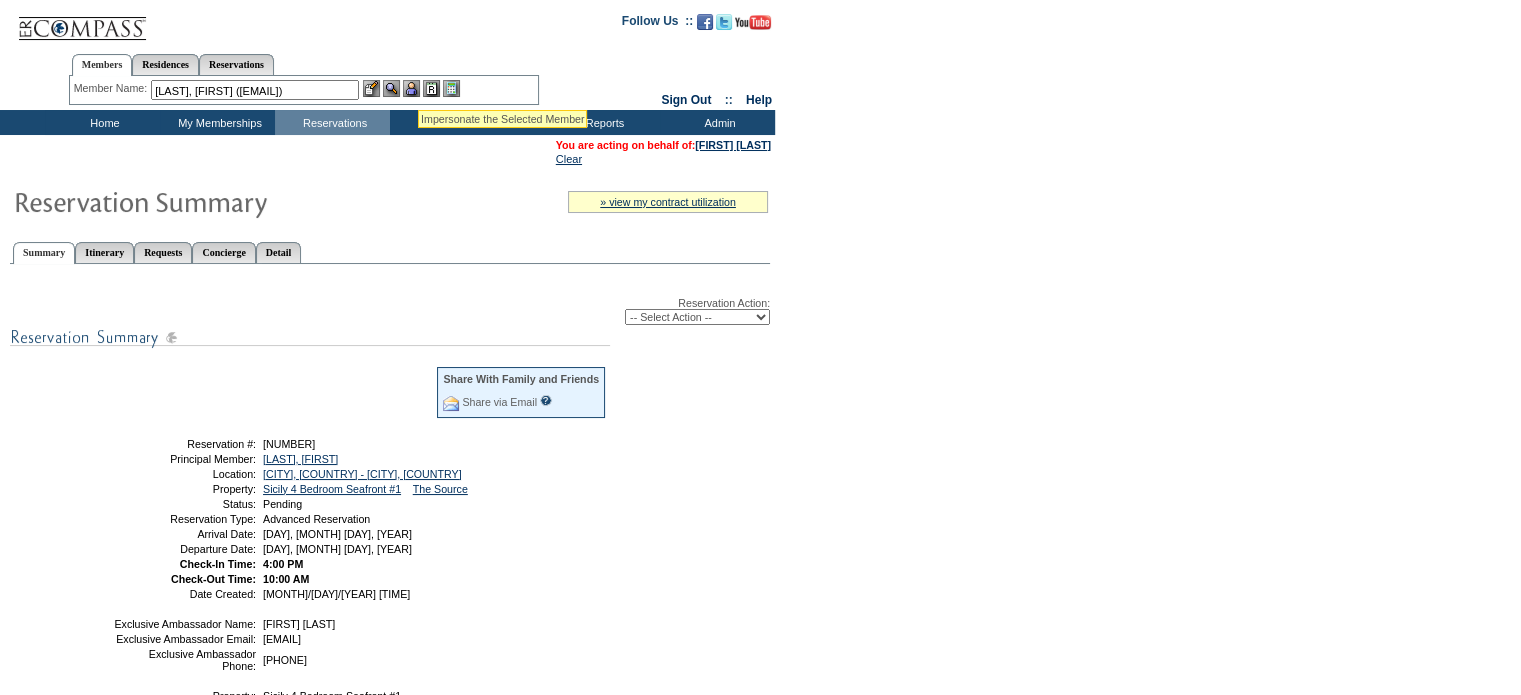 click at bounding box center (411, 88) 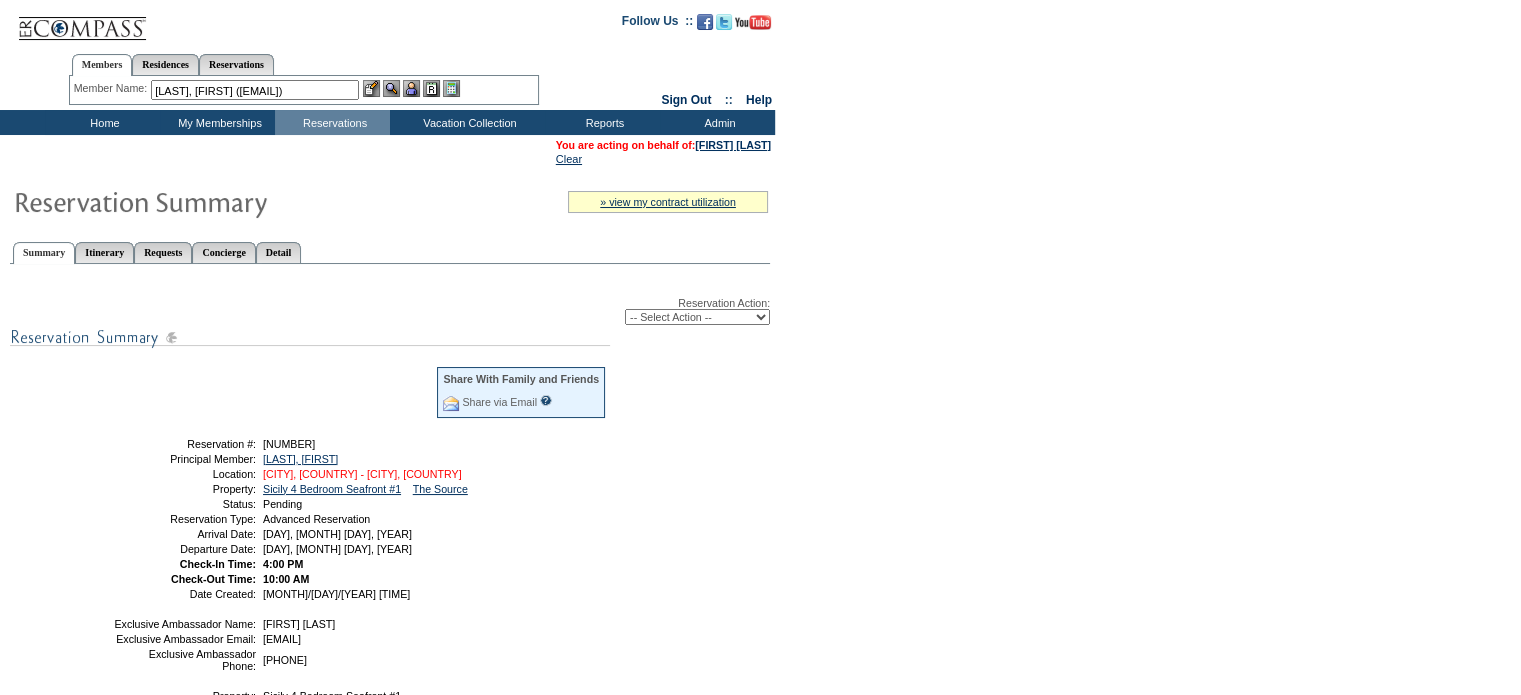 click on "Sicily, Italy - Sicily, Italy" at bounding box center (362, 474) 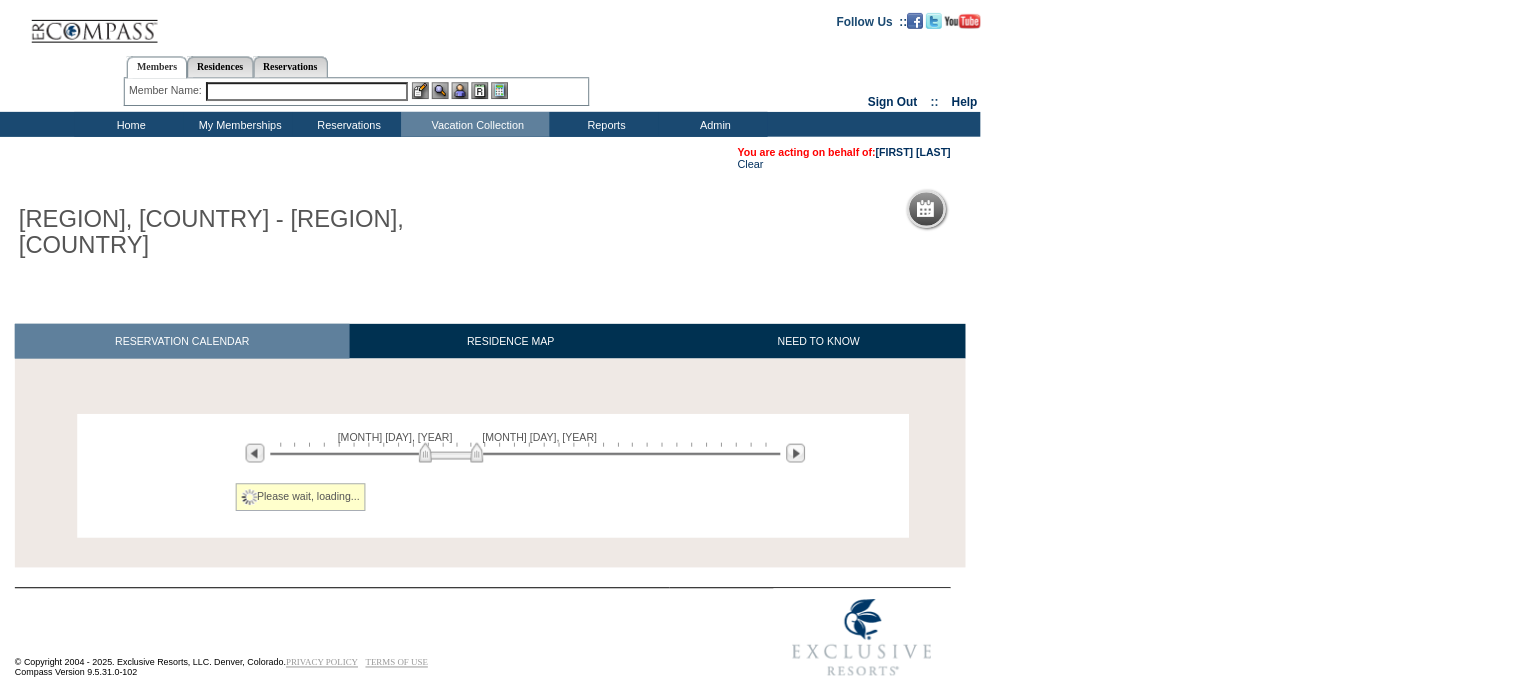 scroll, scrollTop: 0, scrollLeft: 0, axis: both 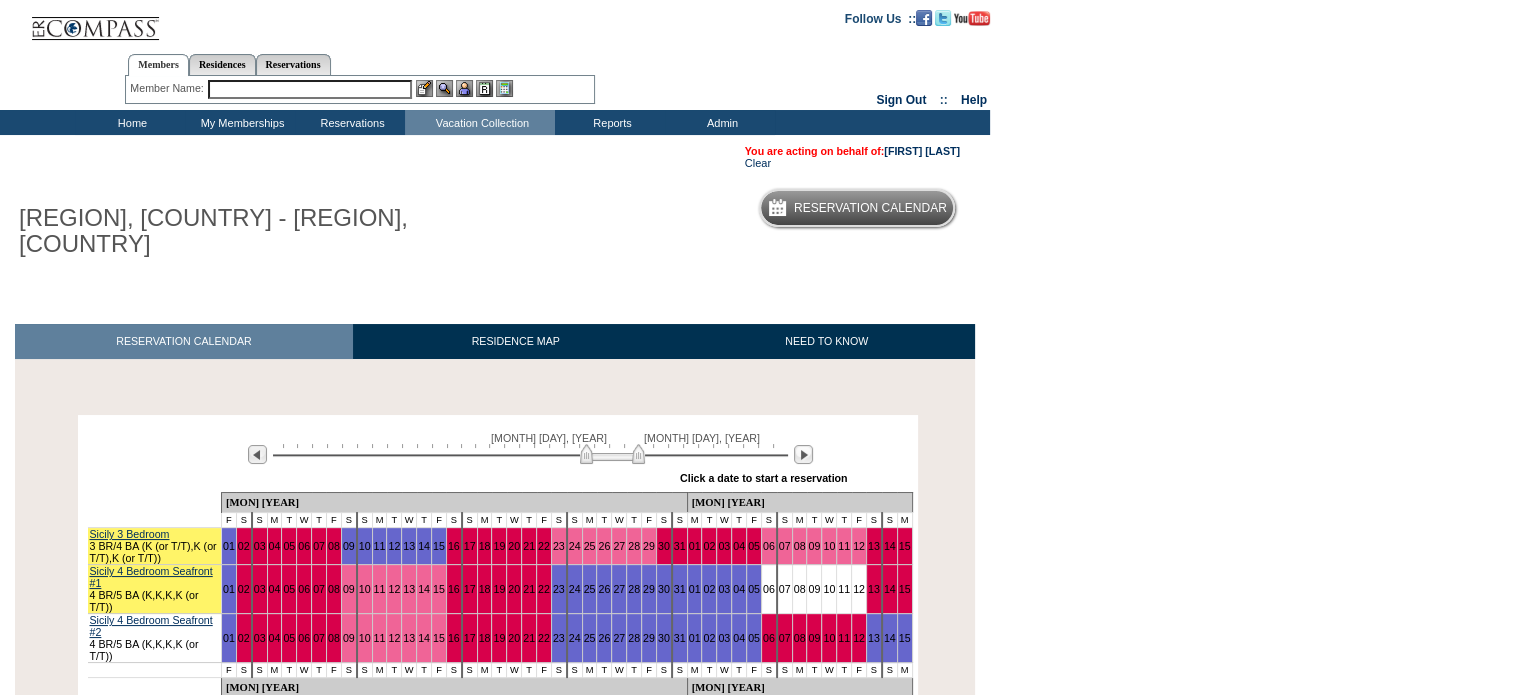 drag, startPoint x: 451, startPoint y: 432, endPoint x: 608, endPoint y: 435, distance: 157.02866 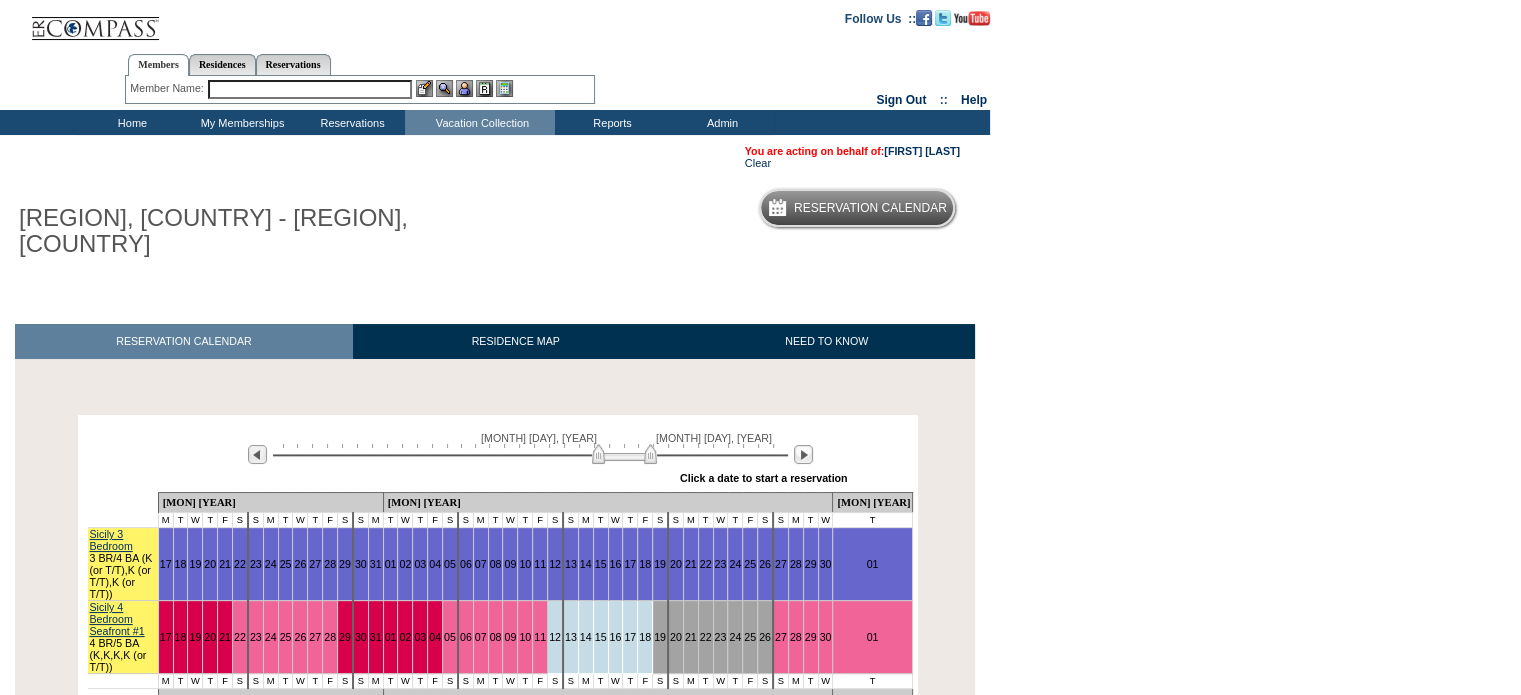 drag, startPoint x: 632, startPoint y: 431, endPoint x: 644, endPoint y: 432, distance: 12.0415945 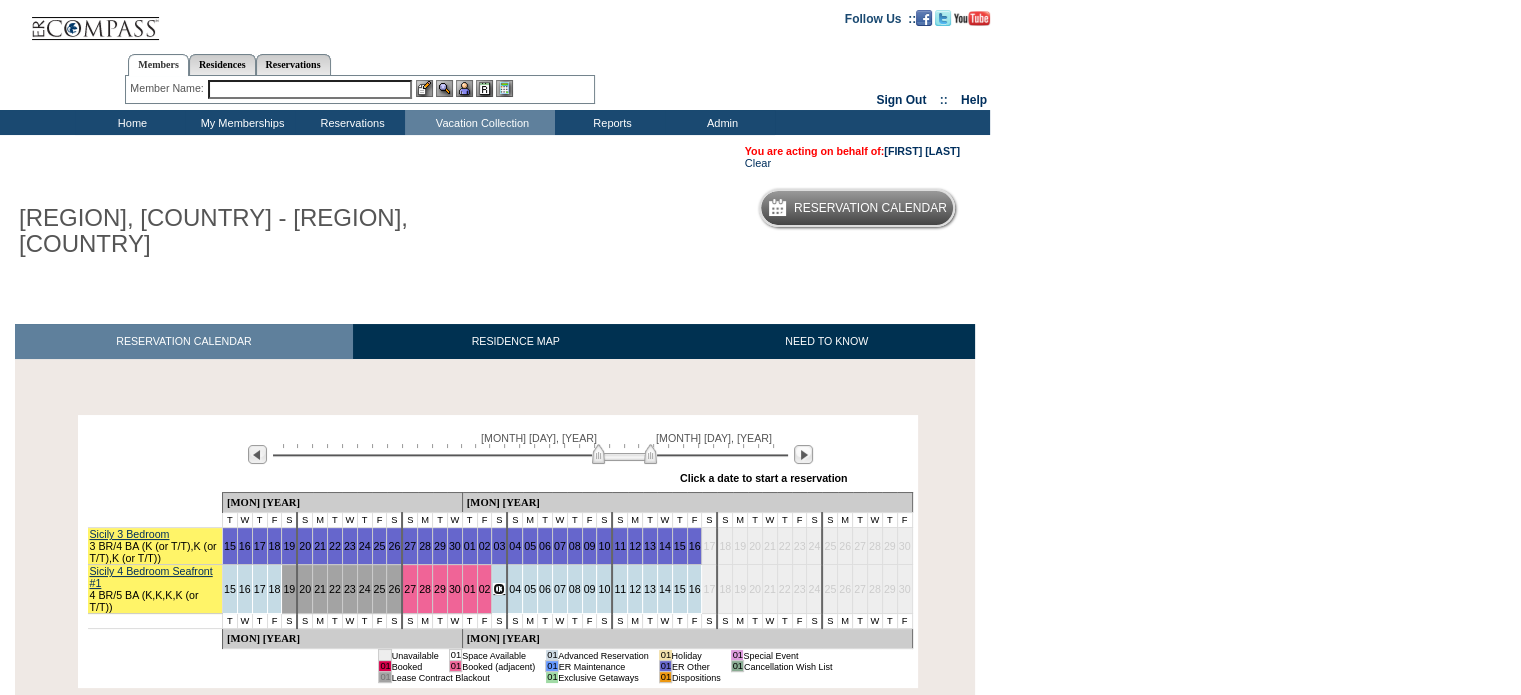 click on "03" at bounding box center [499, 589] 